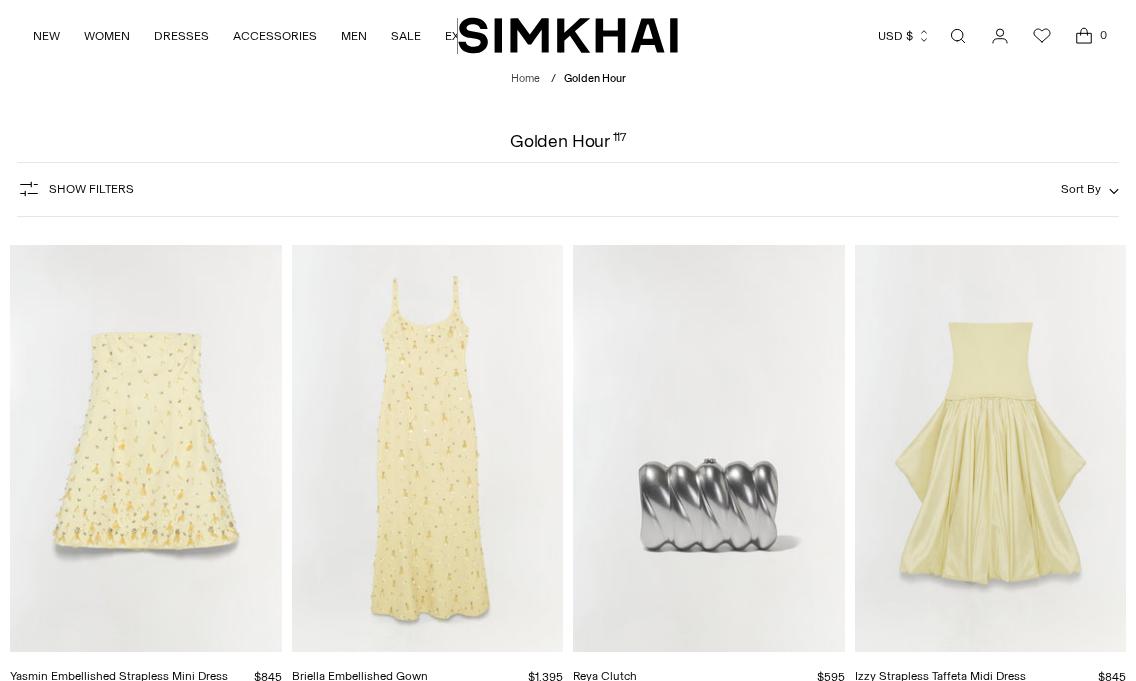 scroll, scrollTop: 0, scrollLeft: 0, axis: both 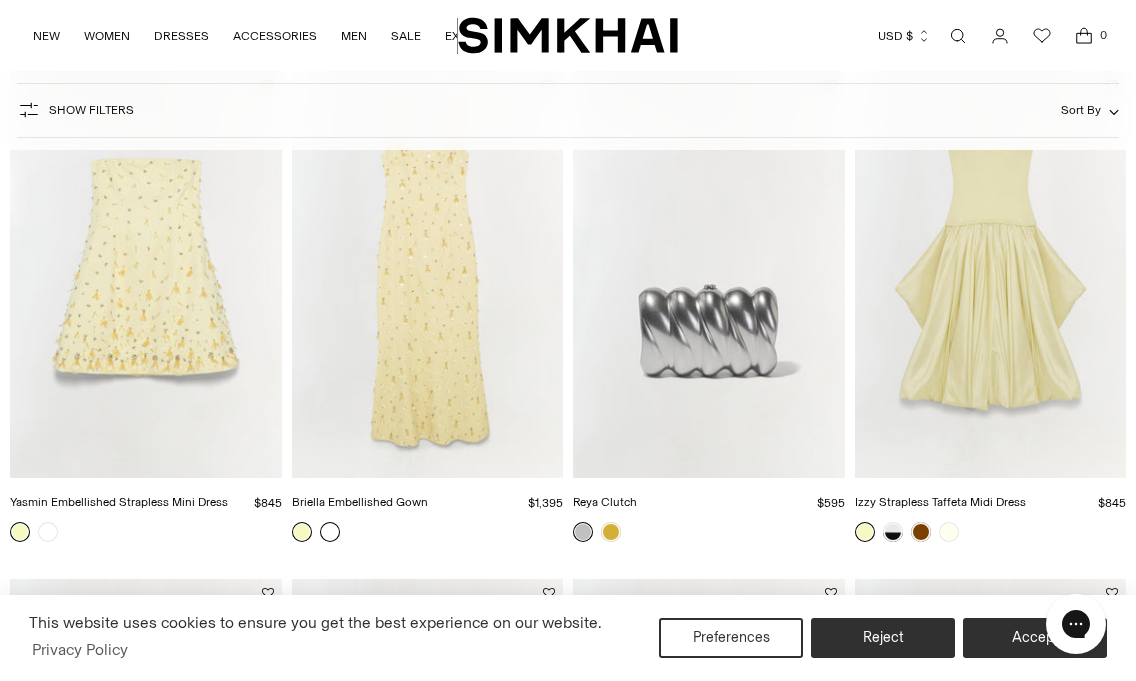click at bounding box center (330, 532) 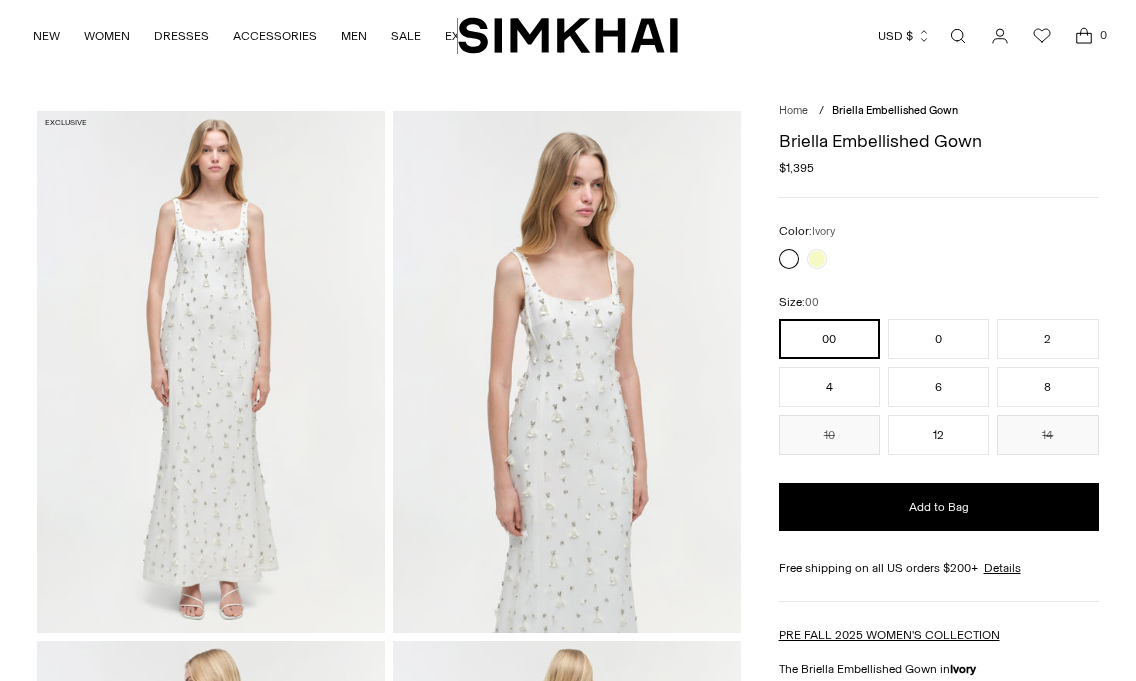 scroll, scrollTop: 0, scrollLeft: 0, axis: both 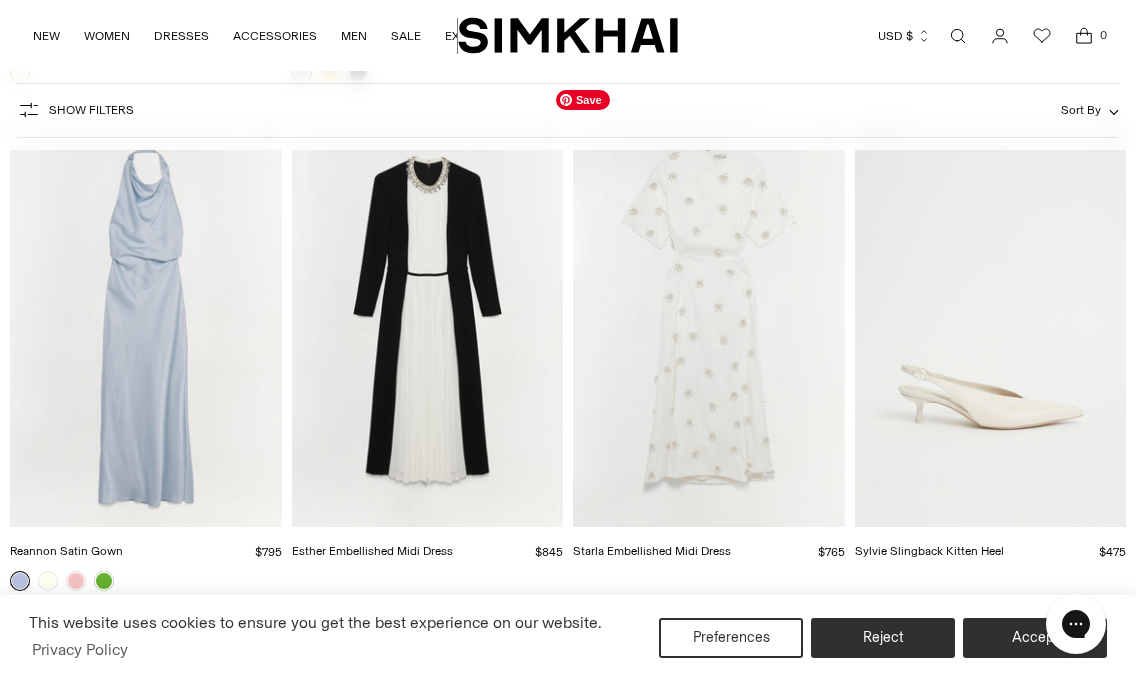 click at bounding box center (0, 0) 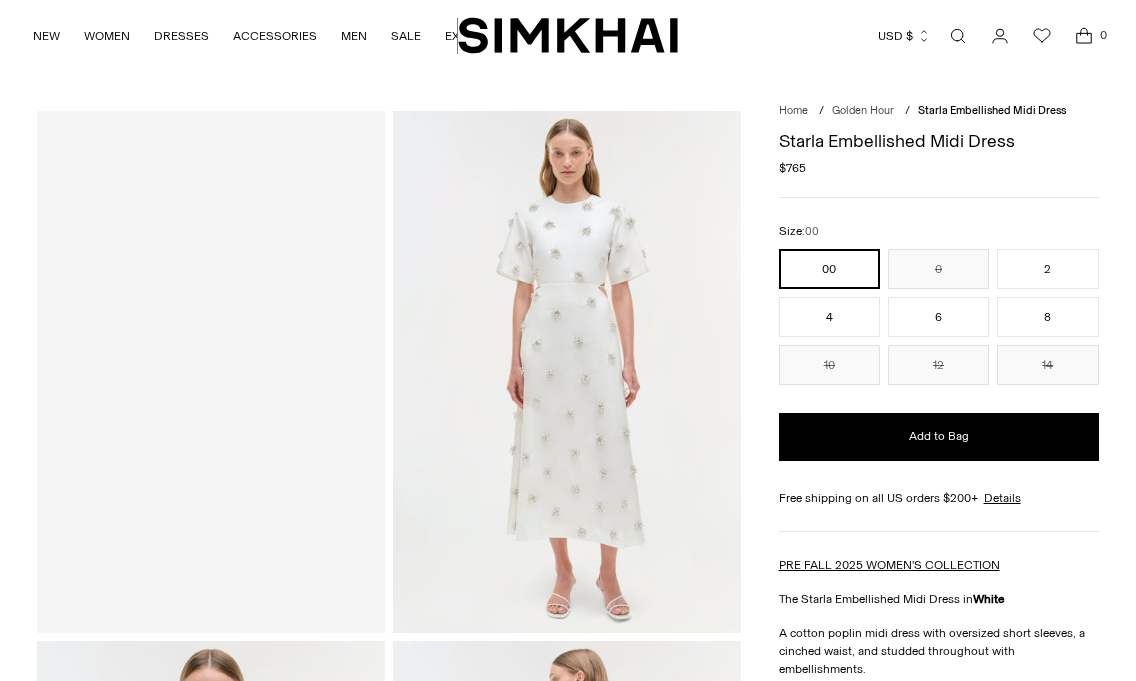scroll, scrollTop: 0, scrollLeft: 0, axis: both 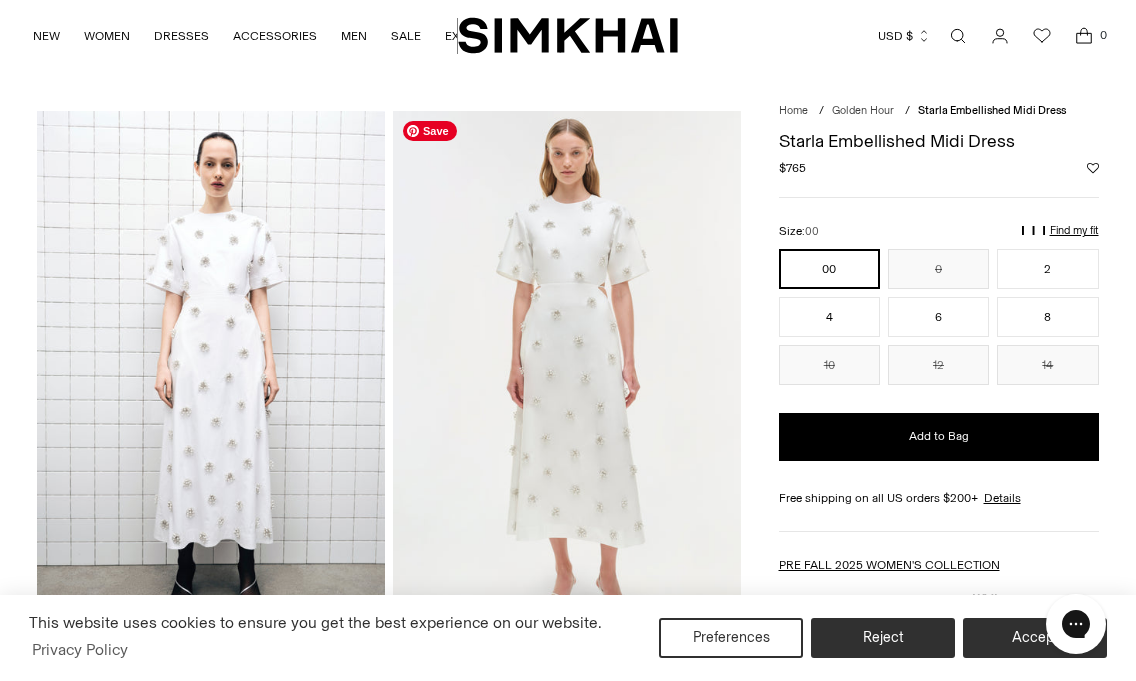 click at bounding box center [567, 372] 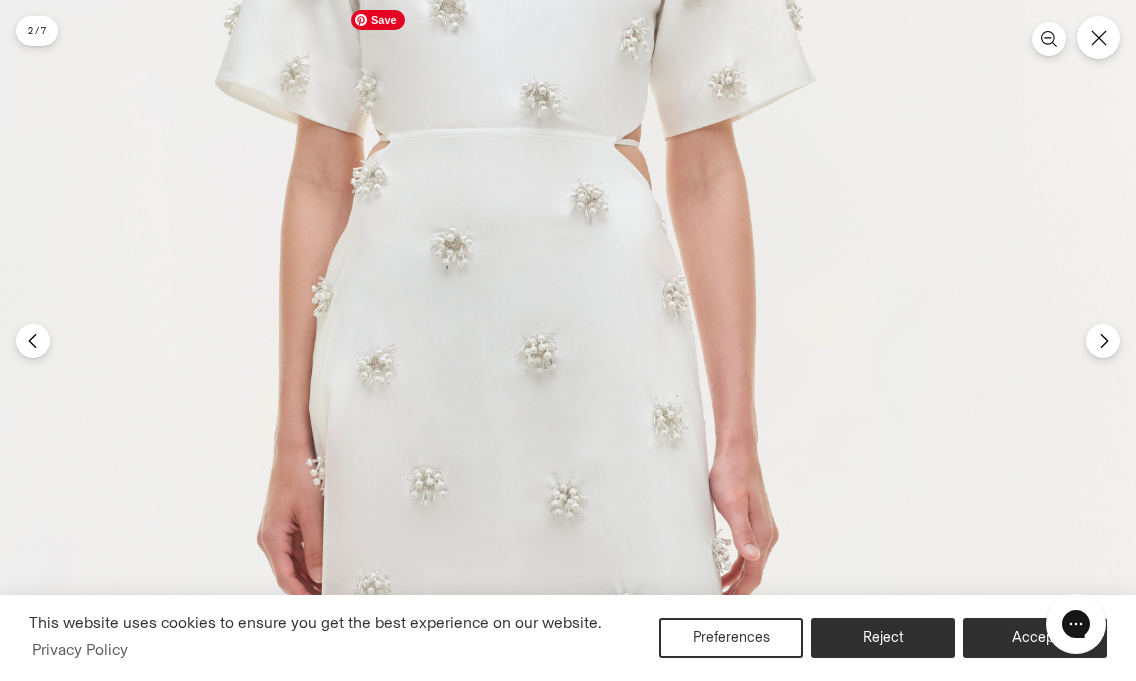 click at bounding box center (493, 476) 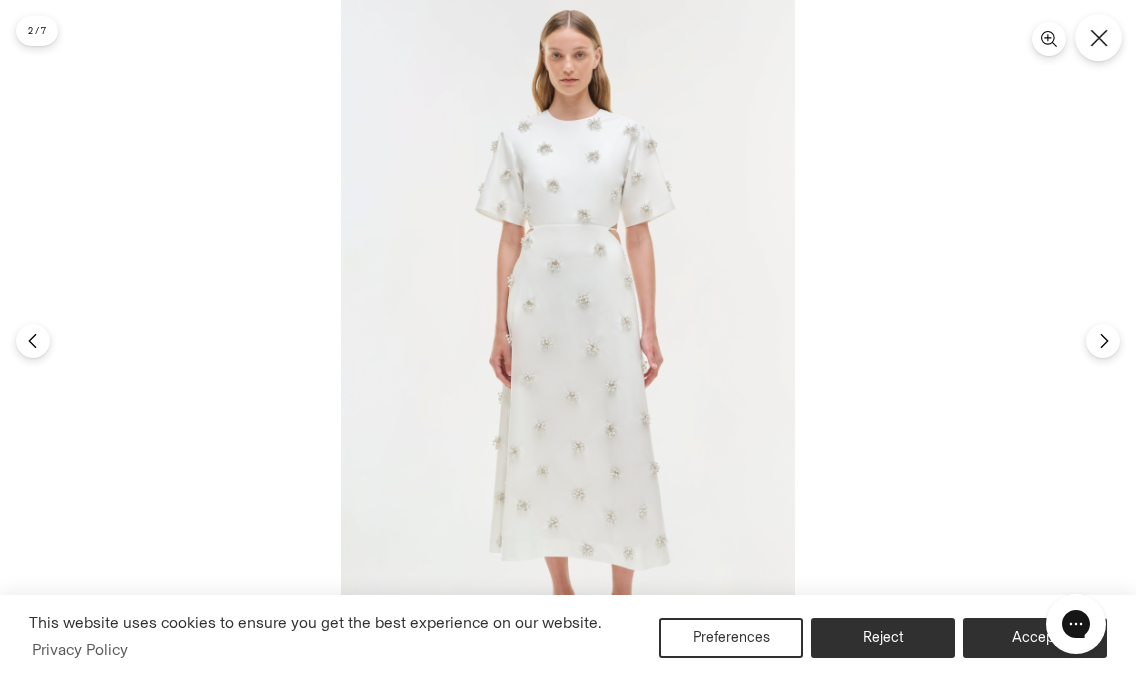 click 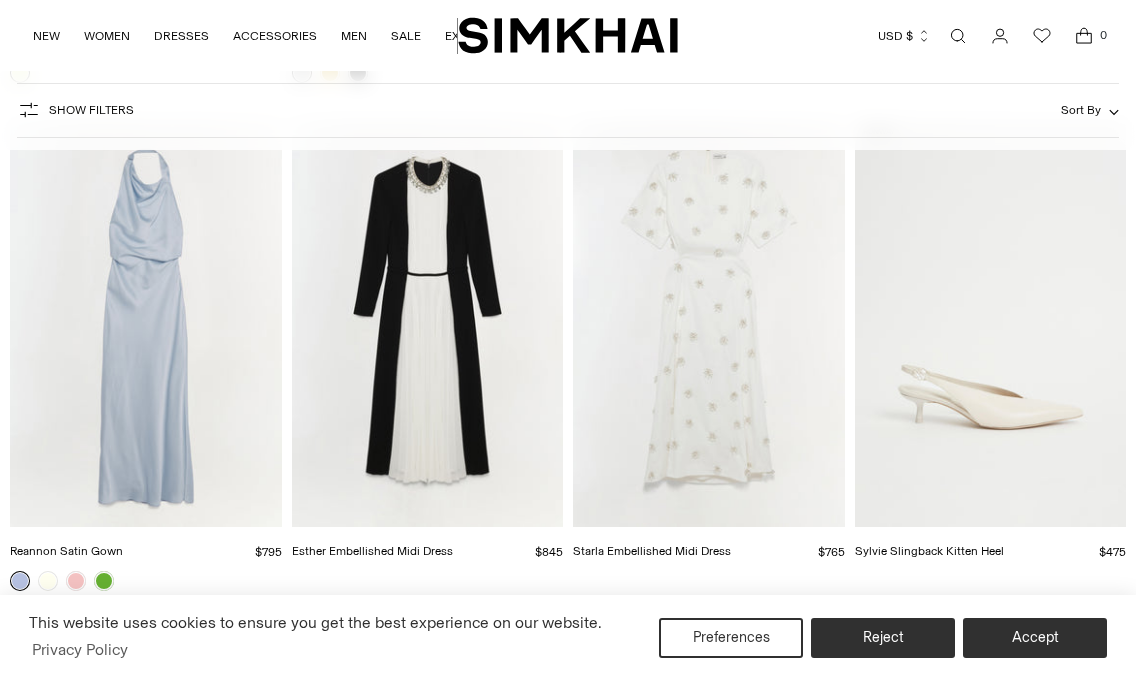 scroll, scrollTop: 2158, scrollLeft: 0, axis: vertical 